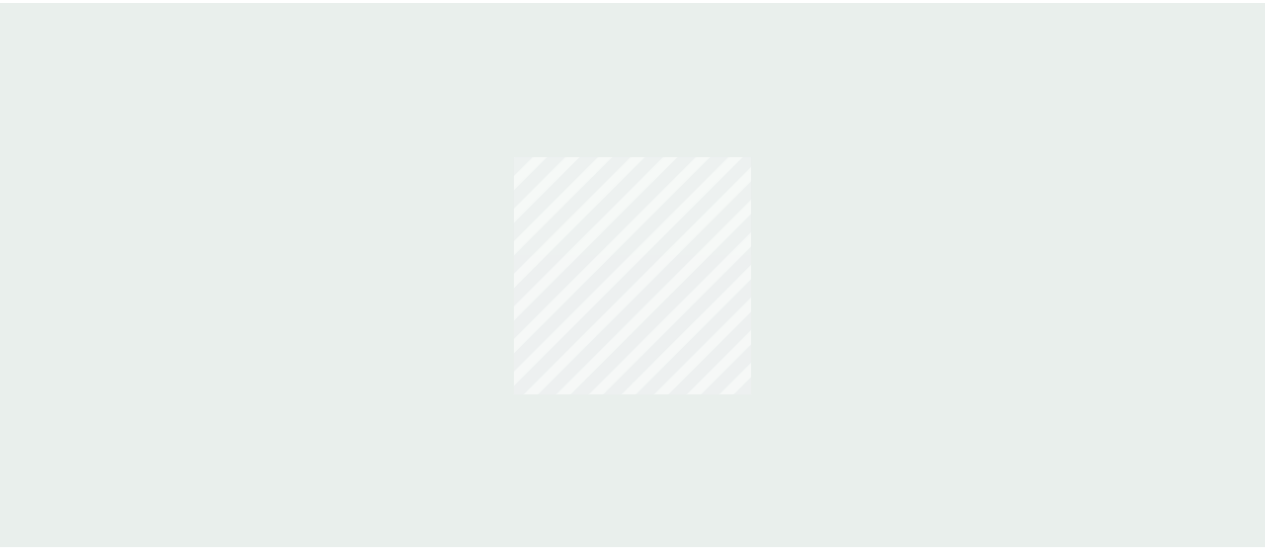 scroll, scrollTop: 0, scrollLeft: 0, axis: both 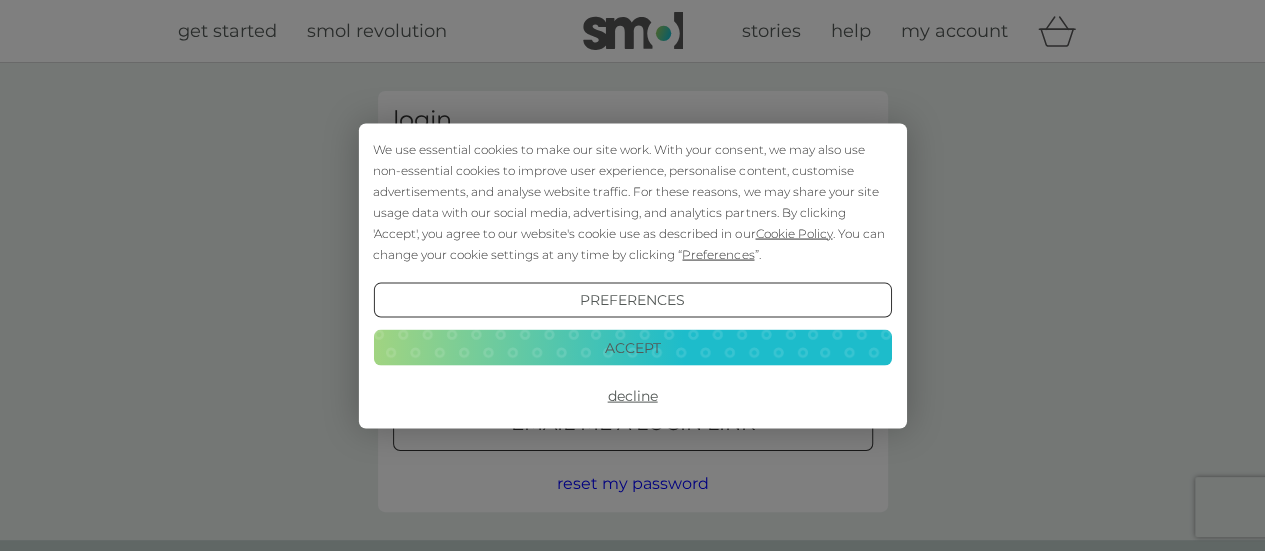click on "Accept" at bounding box center (632, 348) 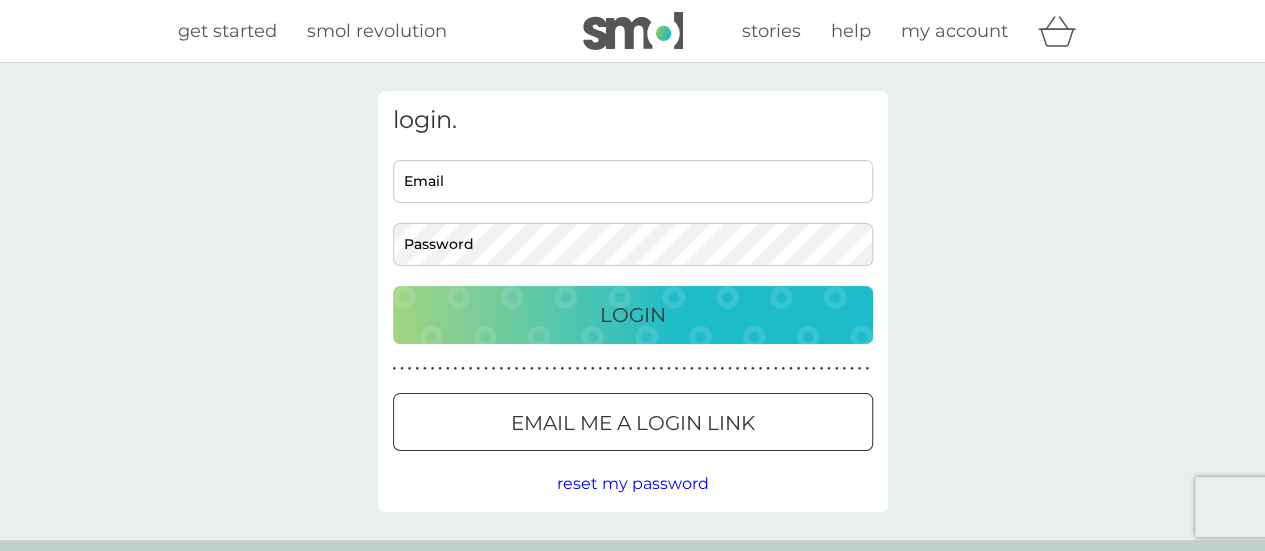 click on "login. Email Password Login ● ● ● ● ● ● ● ● ● ● ● ● ● ● ● ● ● ● ● ● ● ● ● ● ● ● ● ● ● ● ● ● ● ● ● ● ● ● ● ● ● ● ● ● ● ● ● ● ● ● ● ● ● ● ● ● ● ● ● ● ● ● ● ● ● ● ● ● ● ● Email me a login link reset my password" at bounding box center [633, 301] 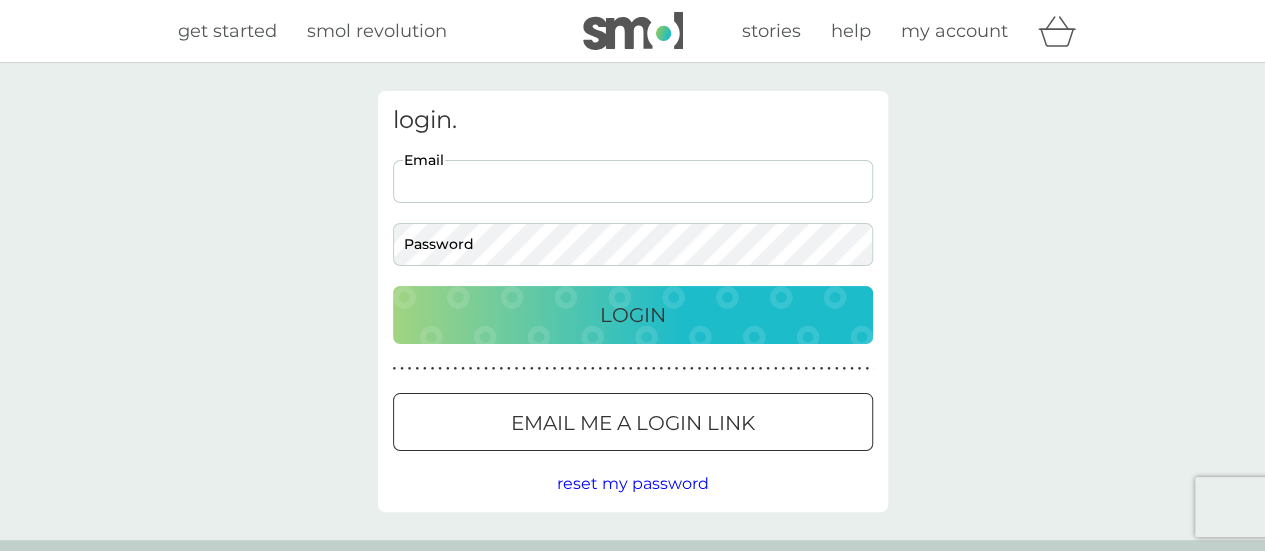type on "[PERSON_NAME][EMAIL_ADDRESS][PERSON_NAME][DOMAIN_NAME]" 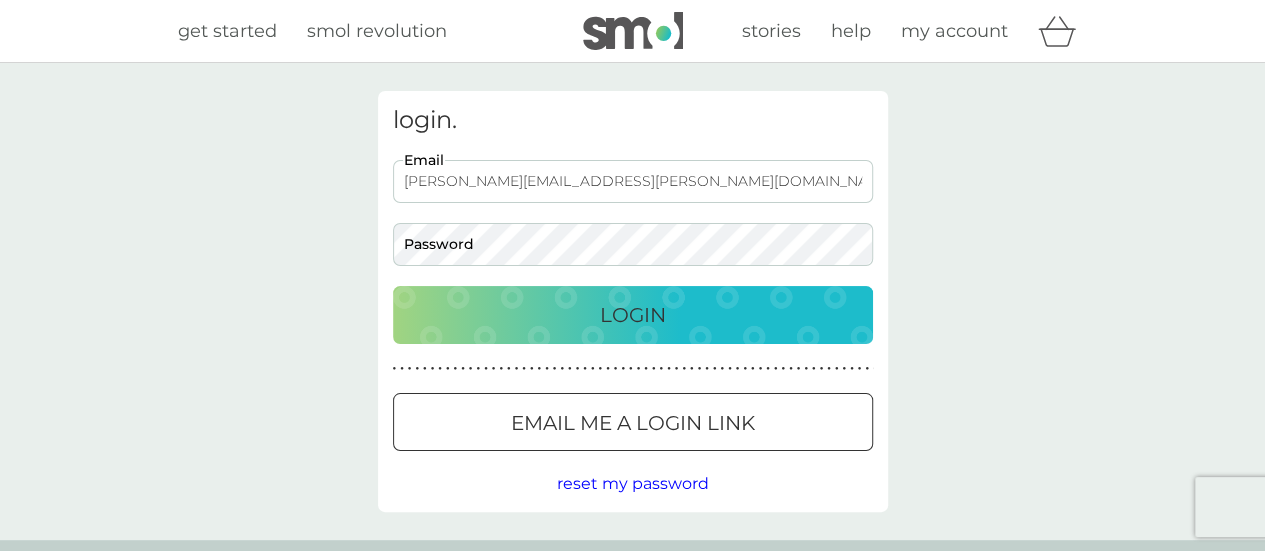click on "Email me a login link" at bounding box center [633, 422] 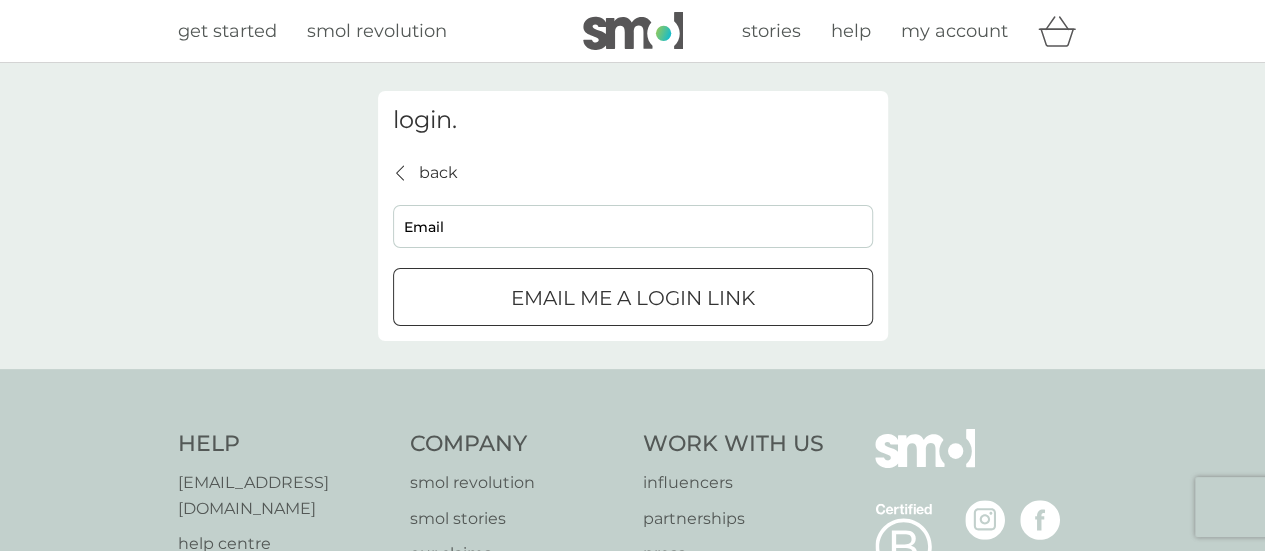 click on "Email" at bounding box center (633, 226) 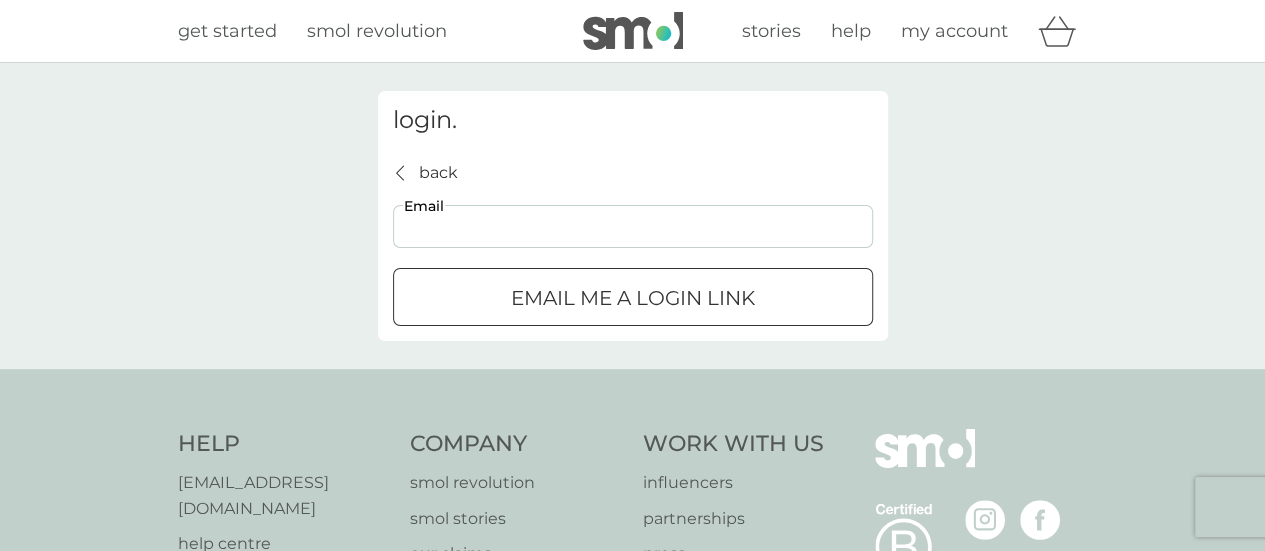 type on "[PERSON_NAME][EMAIL_ADDRESS][PERSON_NAME][DOMAIN_NAME]" 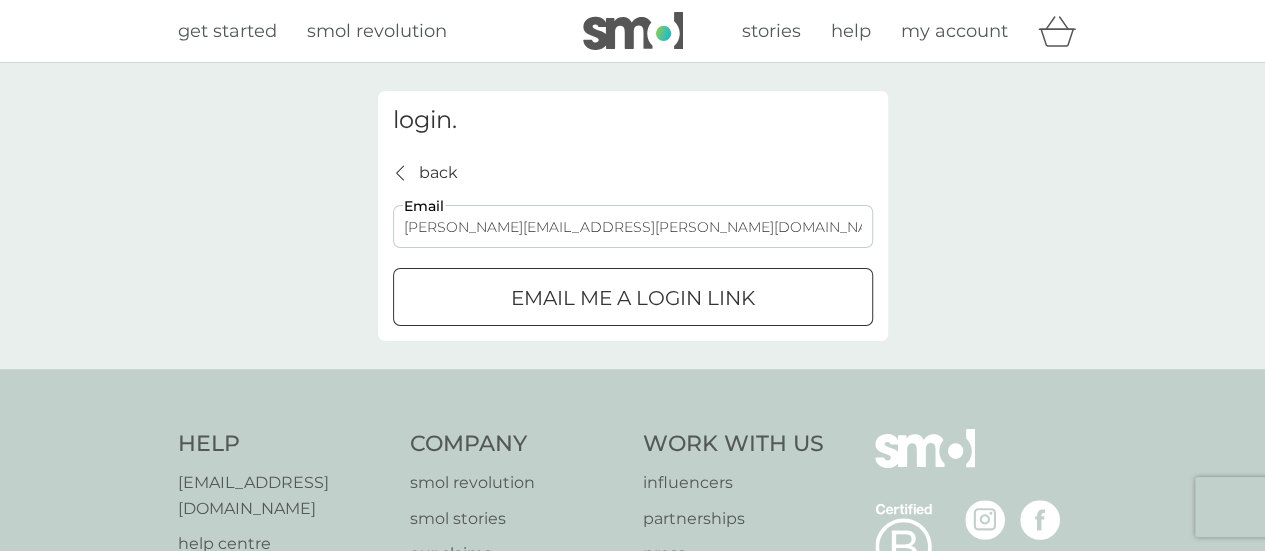 click on "Email me a login link" at bounding box center (633, 298) 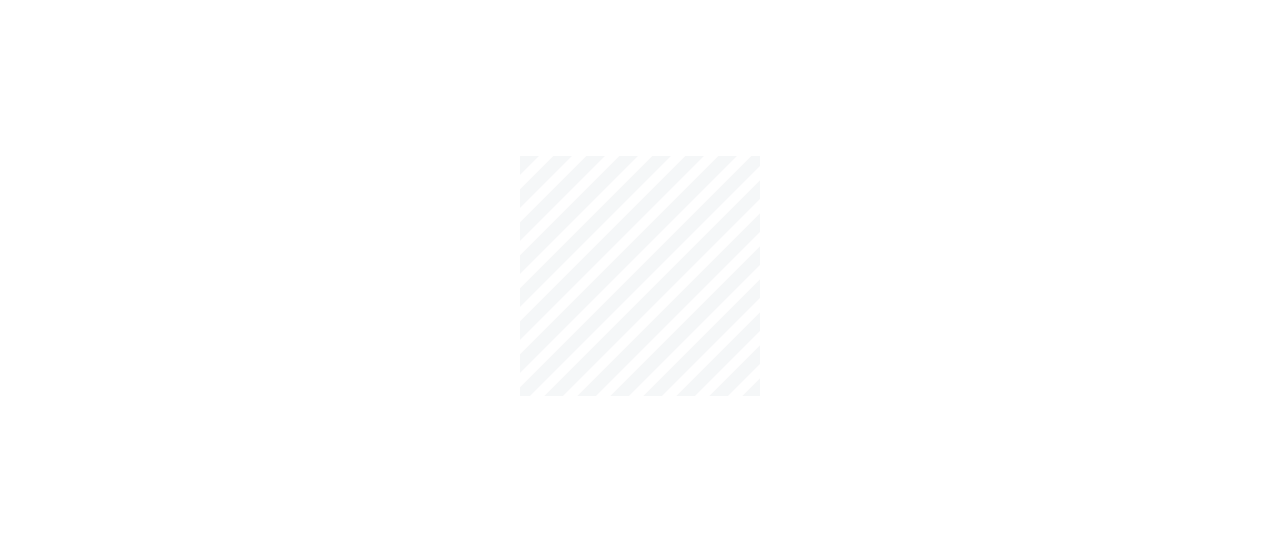 scroll, scrollTop: 0, scrollLeft: 0, axis: both 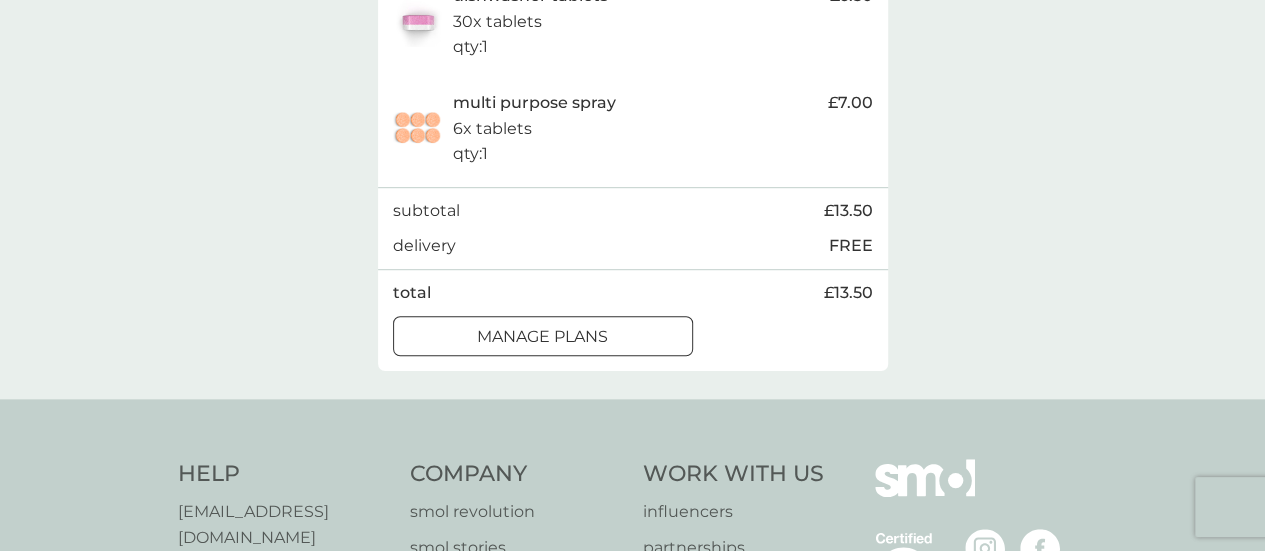 click on "manage plans" at bounding box center [542, 337] 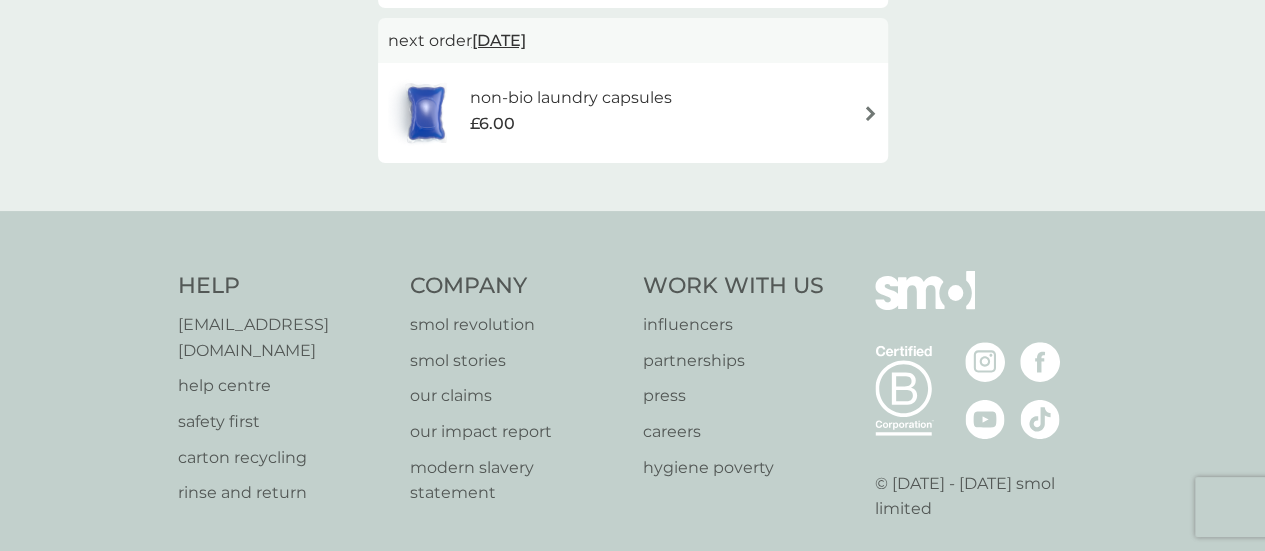 scroll, scrollTop: 0, scrollLeft: 0, axis: both 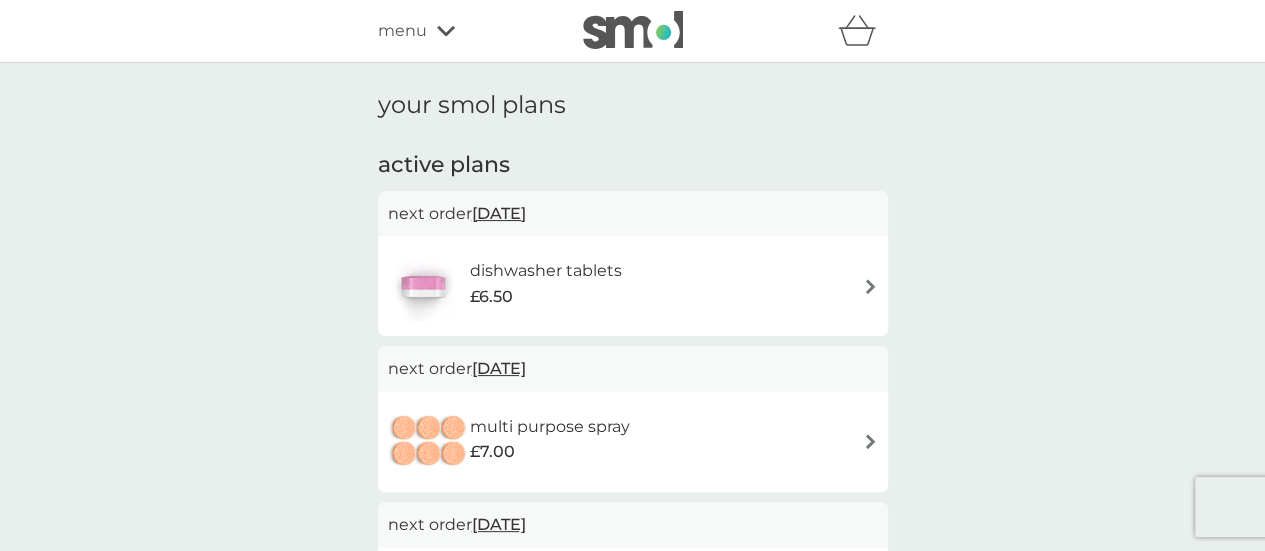 click on "dishwasher tablets £6.50" at bounding box center (633, 286) 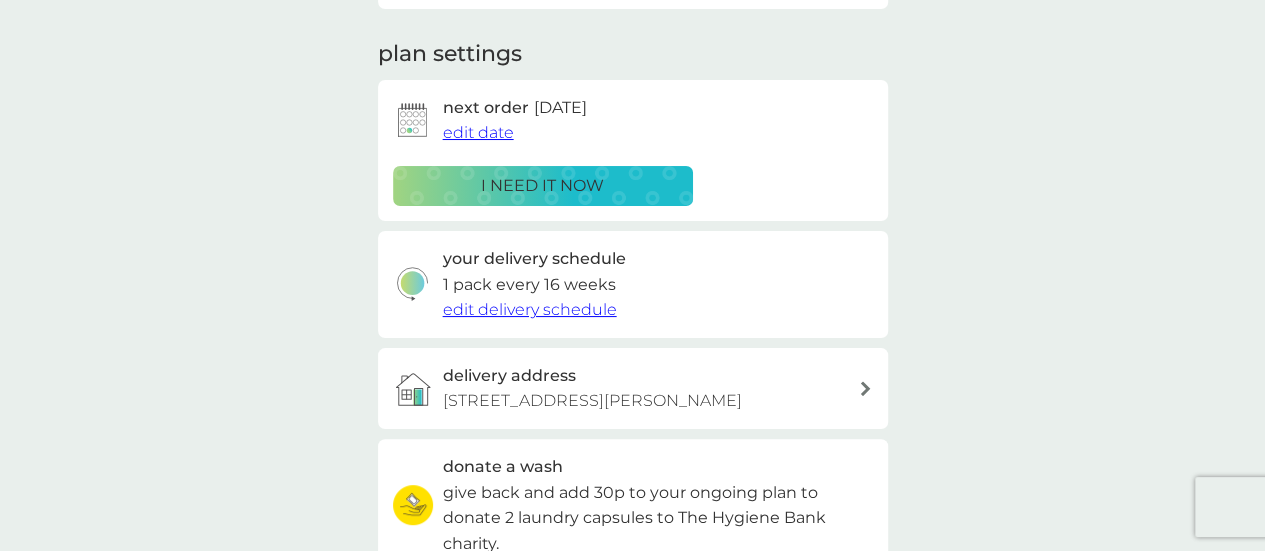 scroll, scrollTop: 254, scrollLeft: 0, axis: vertical 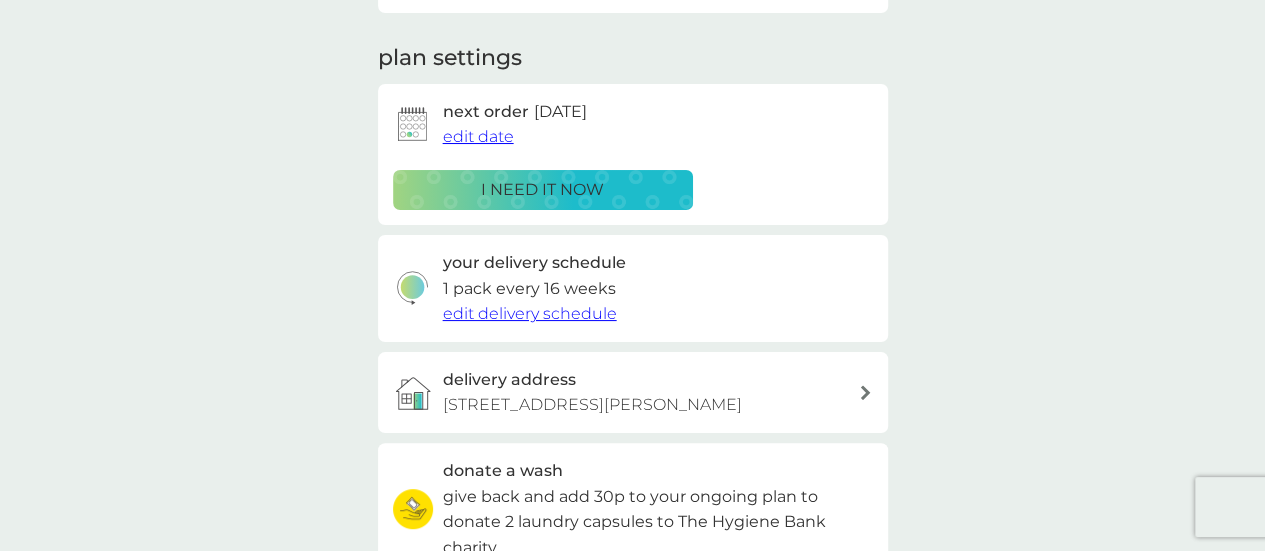 click on "edit delivery schedule" at bounding box center (530, 313) 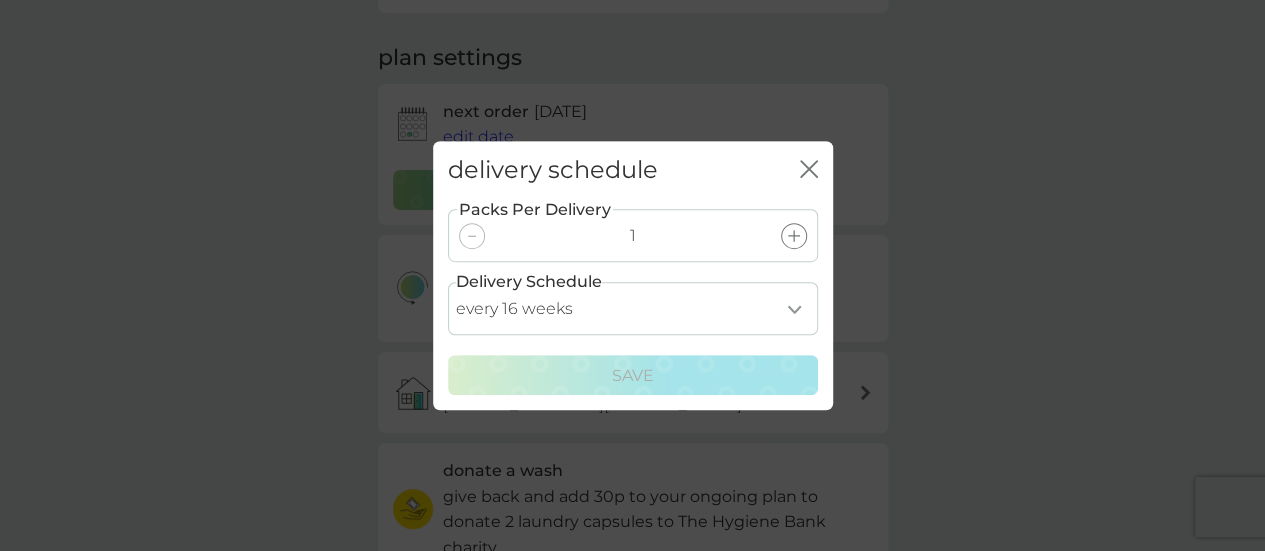 click on "every 1 week every 2 weeks every 3 weeks every 4 weeks every 5 weeks every 6 weeks every 7 weeks every 8 weeks every 9 weeks every 10 weeks every 11 weeks every 12 weeks every 13 weeks every 14 weeks every 15 weeks every 16 weeks every 17 weeks" at bounding box center (633, 308) 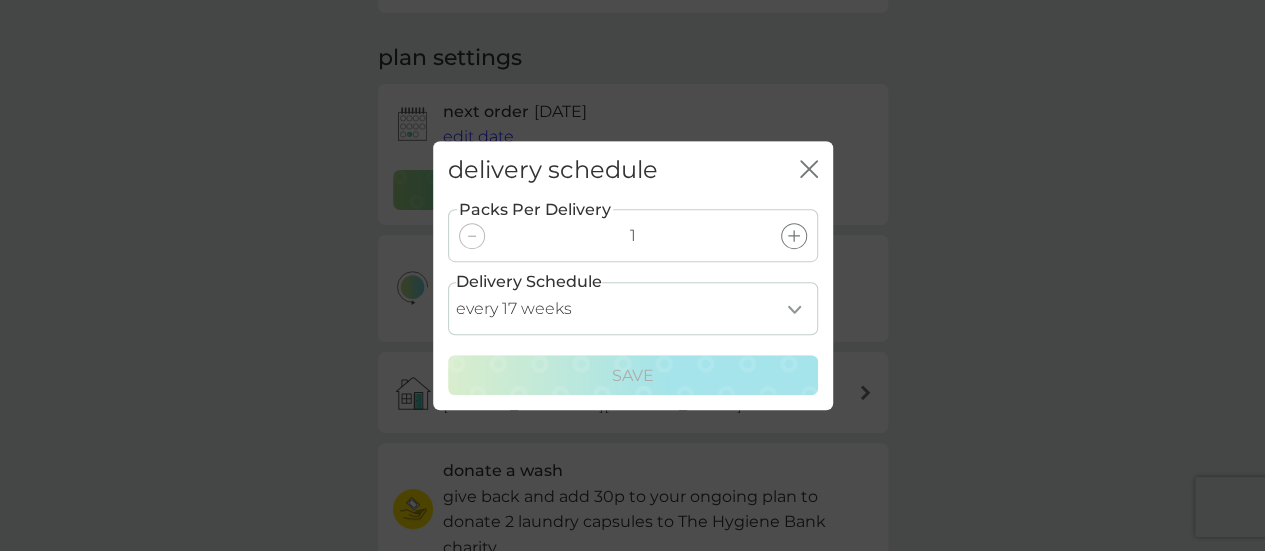 click on "every 1 week every 2 weeks every 3 weeks every 4 weeks every 5 weeks every 6 weeks every 7 weeks every 8 weeks every 9 weeks every 10 weeks every 11 weeks every 12 weeks every 13 weeks every 14 weeks every 15 weeks every 16 weeks every 17 weeks" at bounding box center [633, 308] 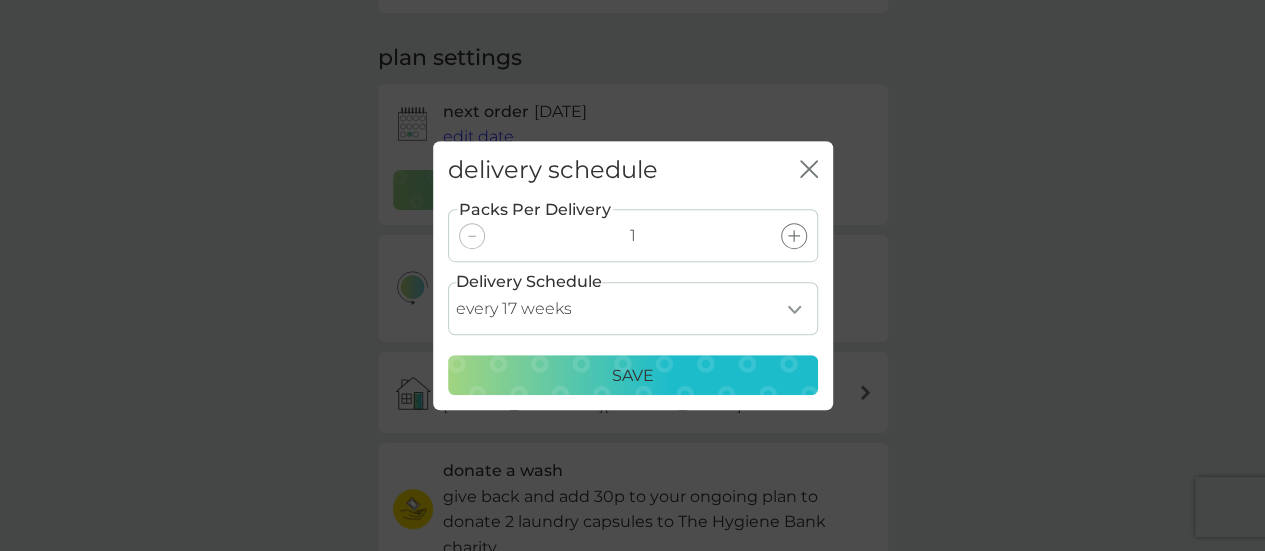 click on "Packs Per Delivery 1 Delivery Schedule every 1 week every 2 weeks every 3 weeks every 4 weeks every 5 weeks every 6 weeks every 7 weeks every 8 weeks every 9 weeks every 10 weeks every 11 weeks every 12 weeks every 13 weeks every 14 weeks every 15 weeks every 16 weeks every 17 weeks Save" at bounding box center (633, 297) 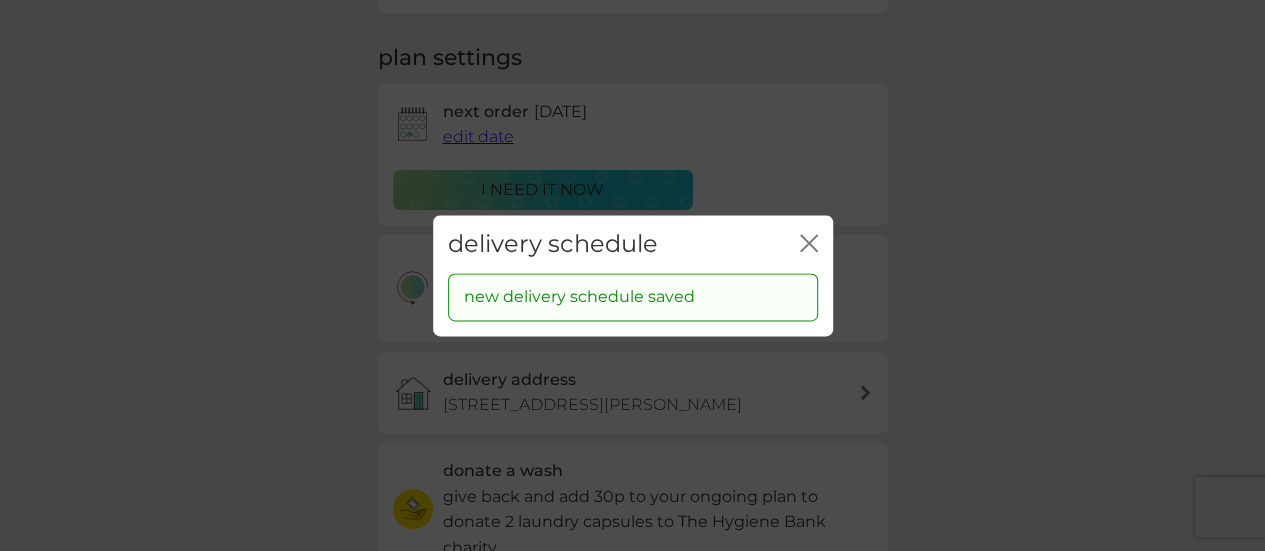 click 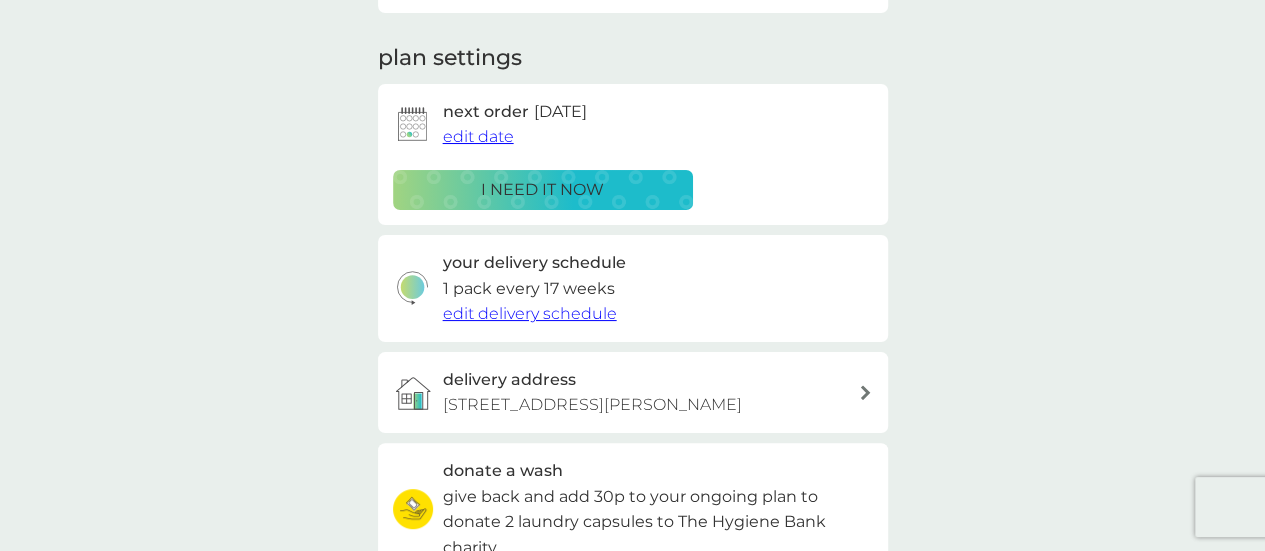 click on "edit date" at bounding box center (478, 136) 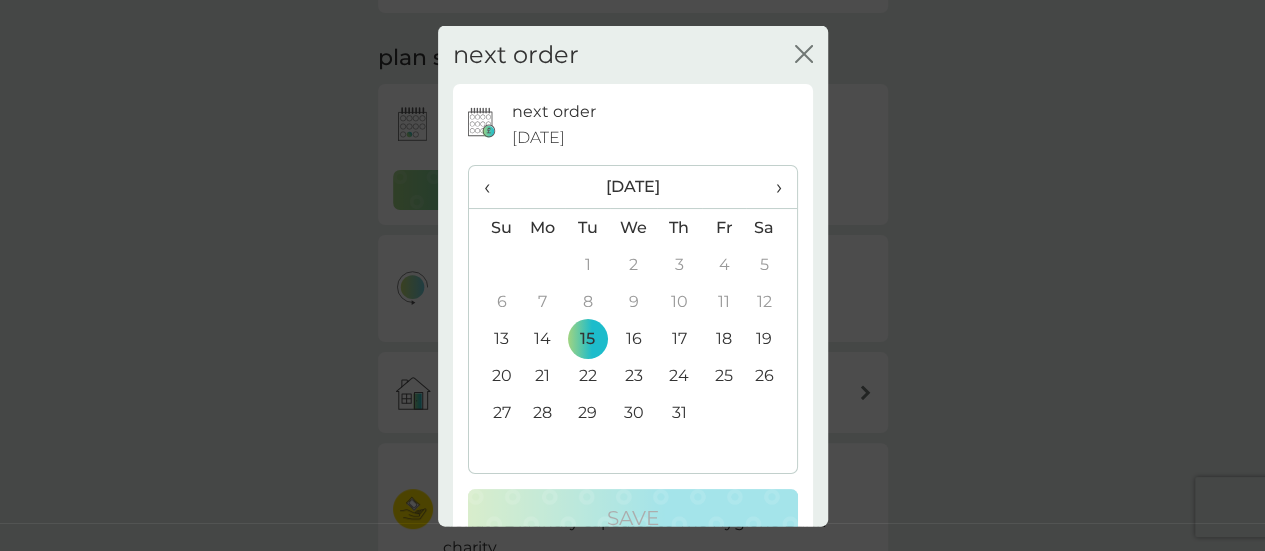 click on "›" at bounding box center [771, 187] 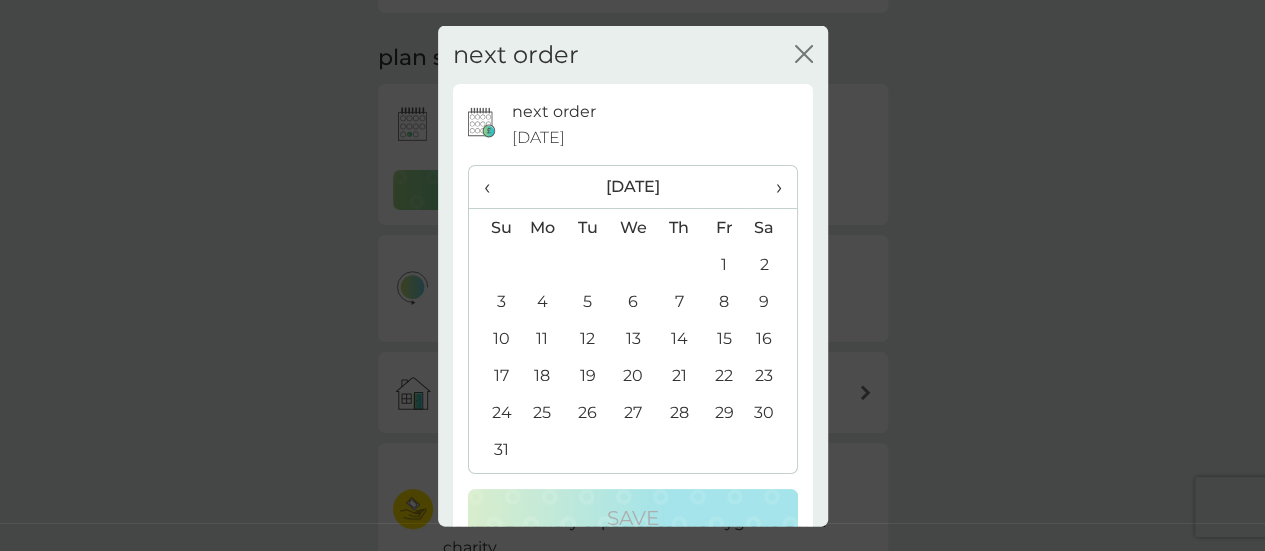 click on "13" at bounding box center [633, 338] 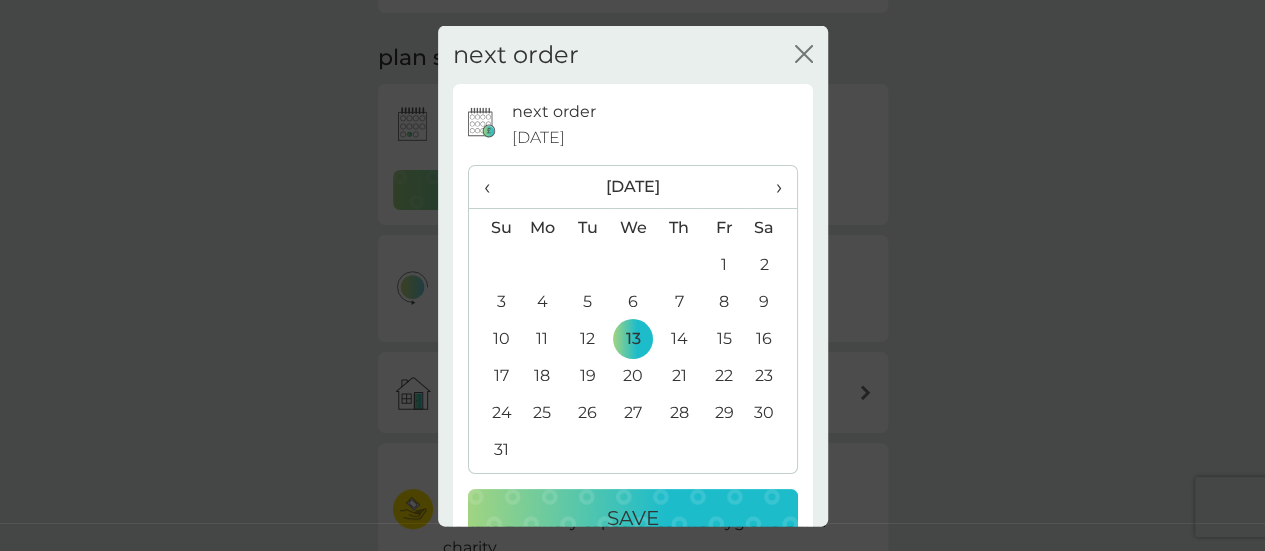 click on "Save" at bounding box center (633, 518) 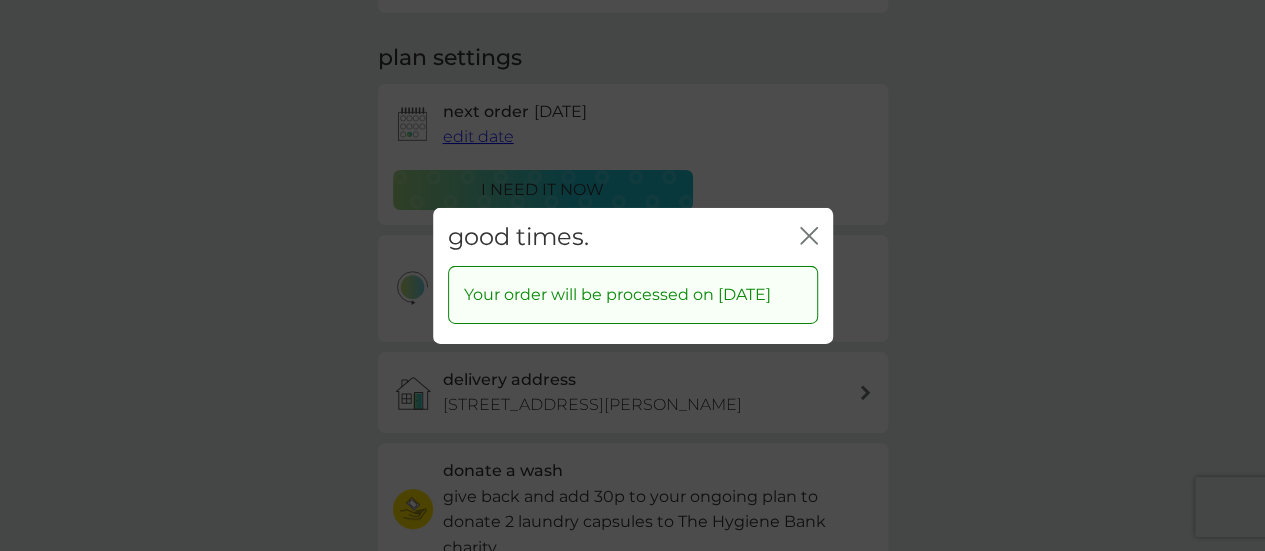 click on "close" 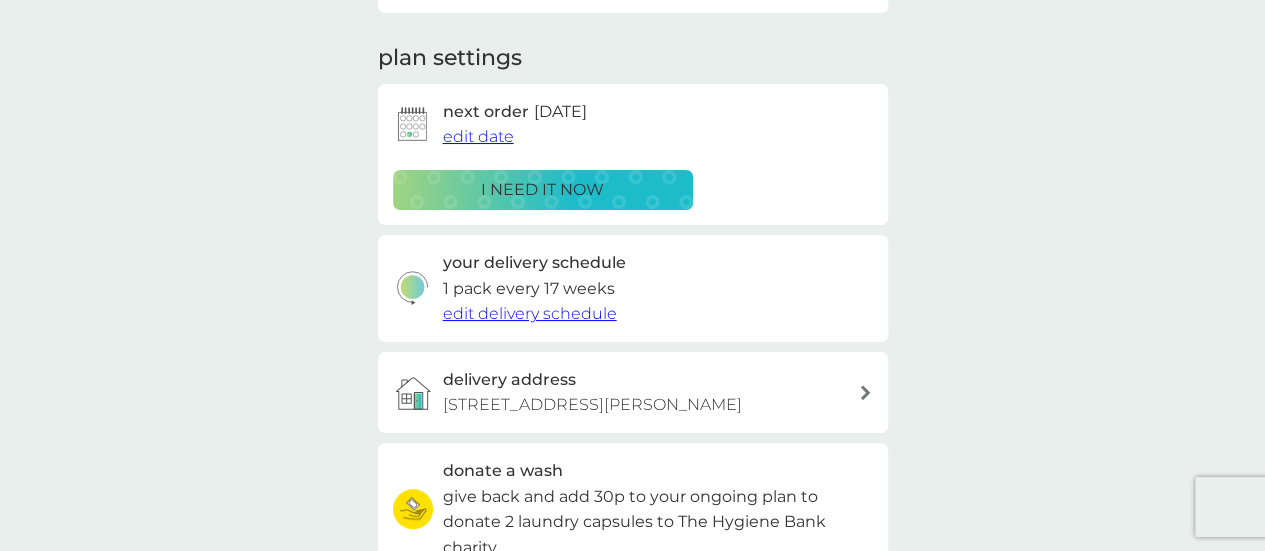 scroll, scrollTop: 0, scrollLeft: 0, axis: both 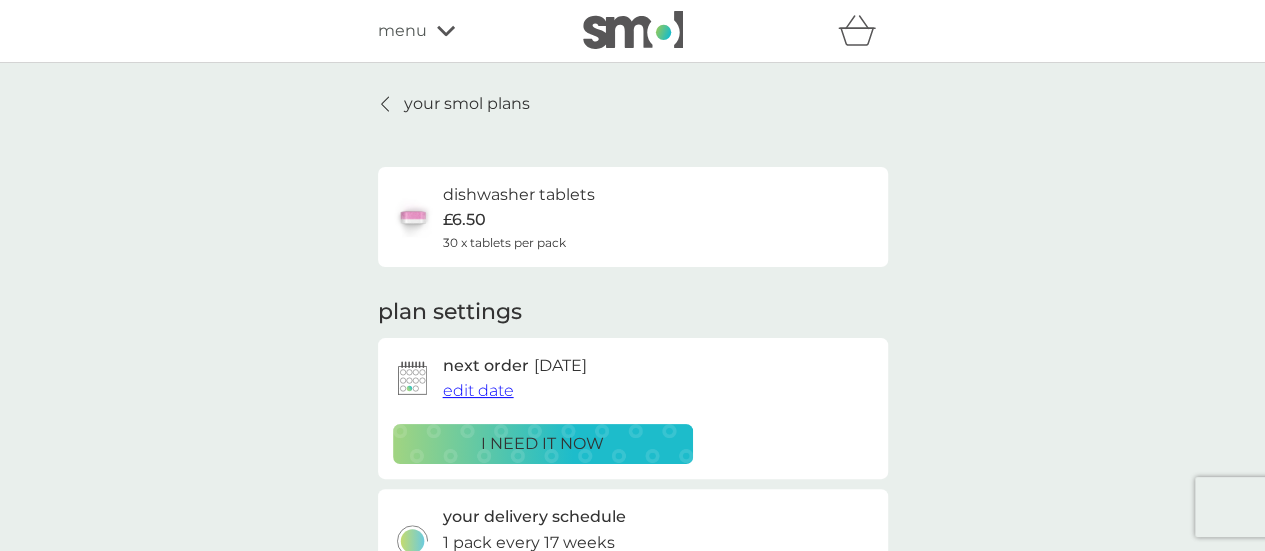 click on "your smol plans" at bounding box center [467, 104] 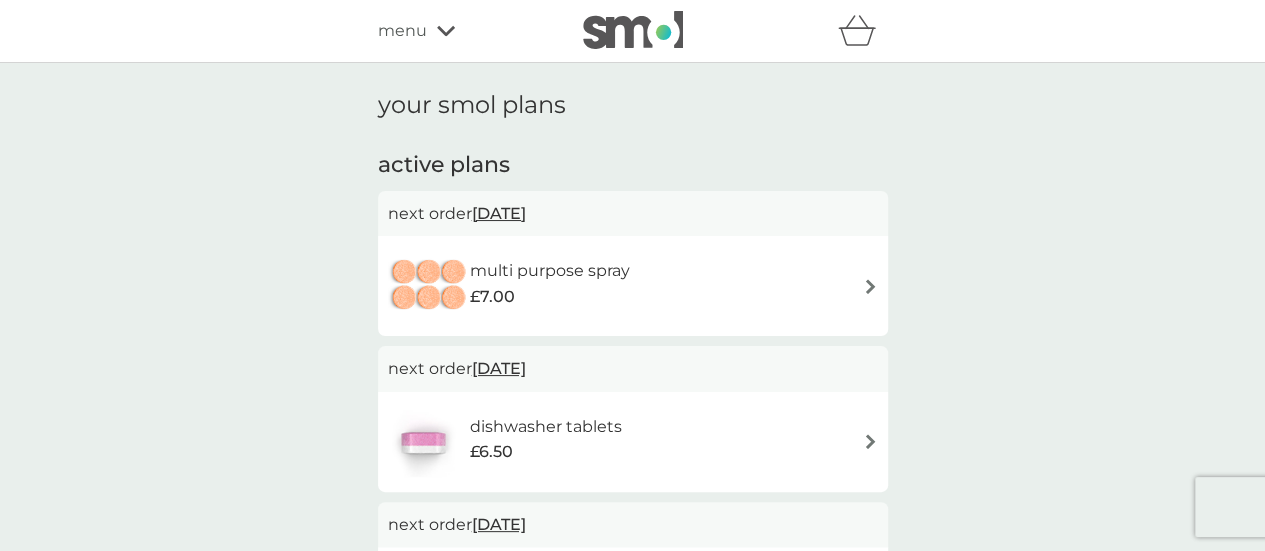 click on "multi purpose spray £7.00" at bounding box center (633, 286) 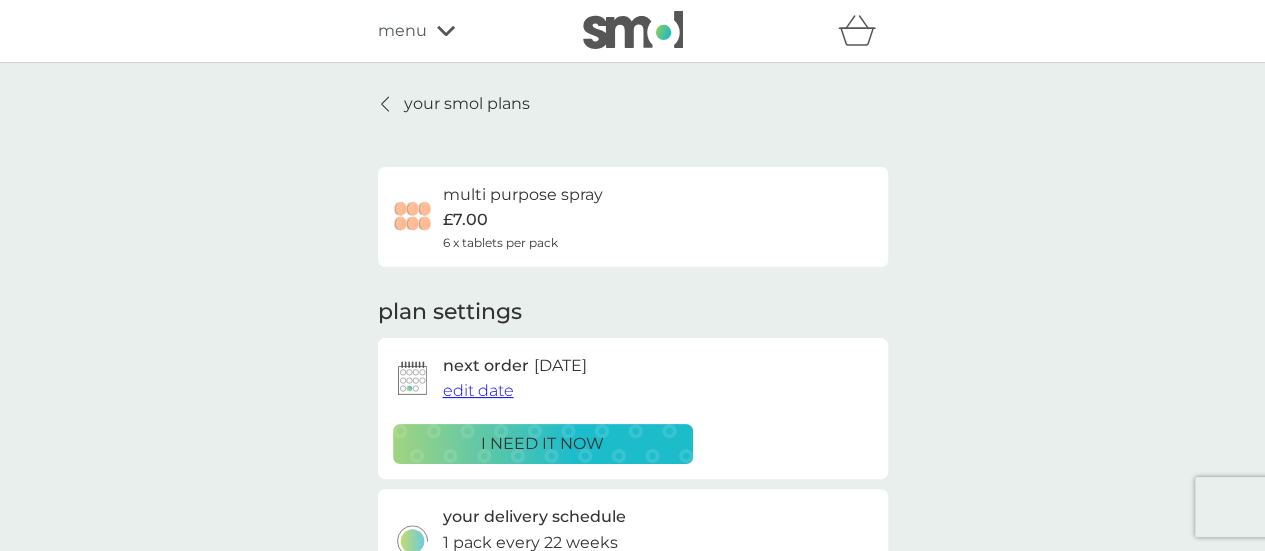 click on "edit date" at bounding box center [478, 390] 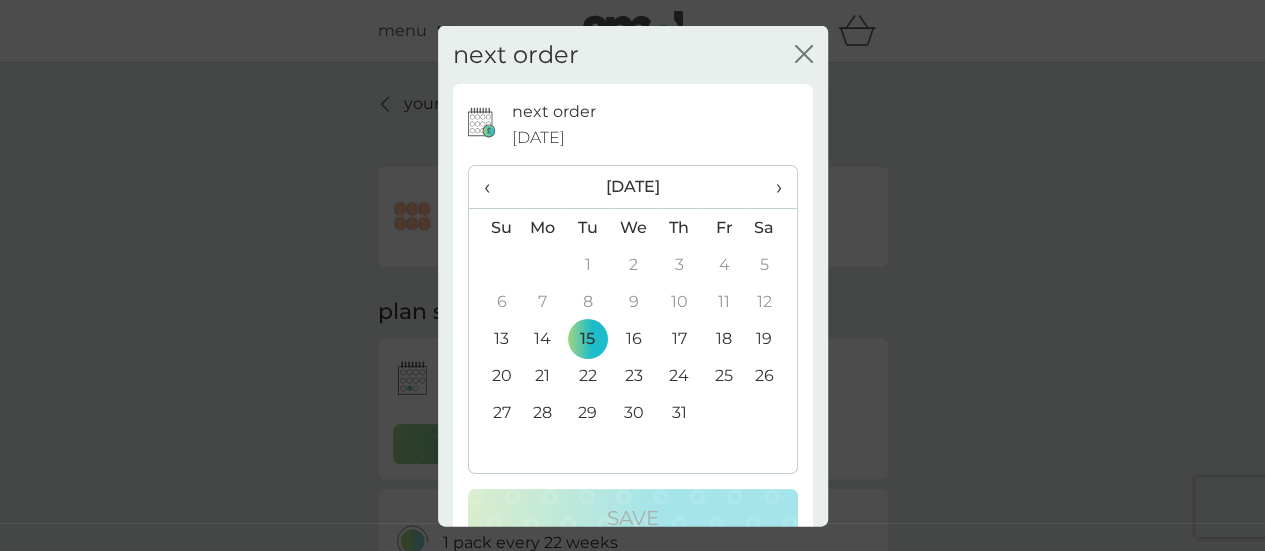 click on "›" at bounding box center (771, 187) 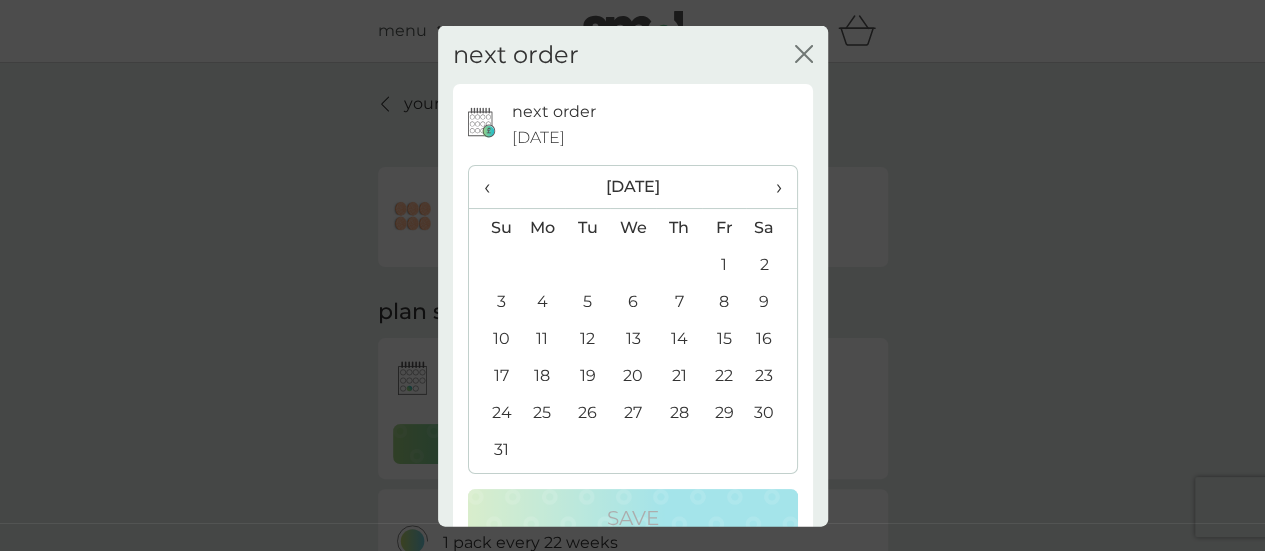 click on "13" at bounding box center [633, 338] 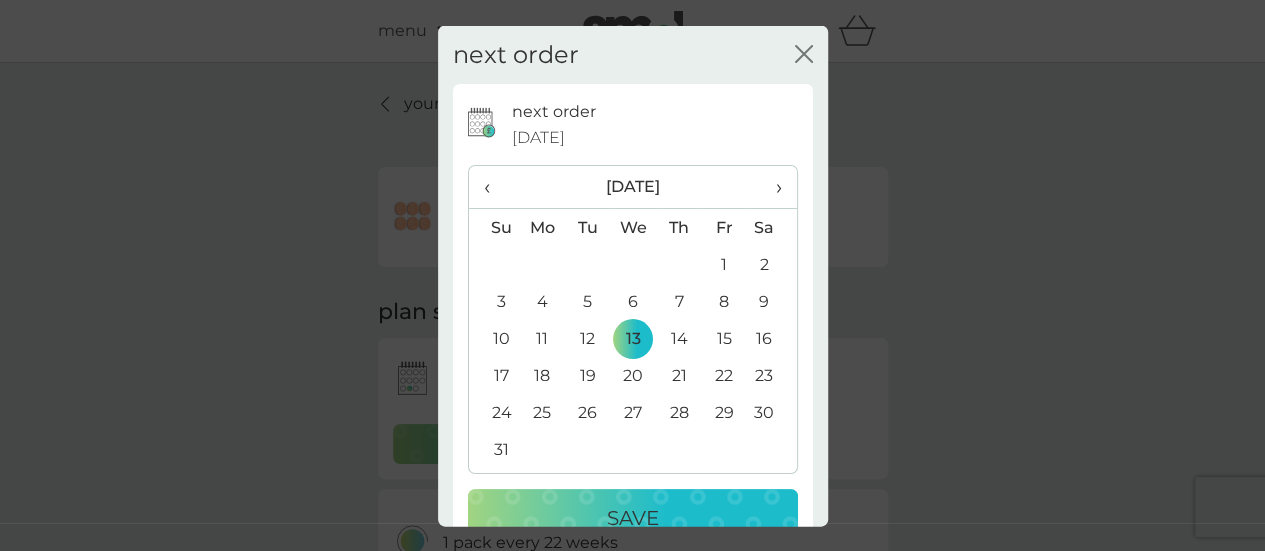 click on "Save" at bounding box center [633, 518] 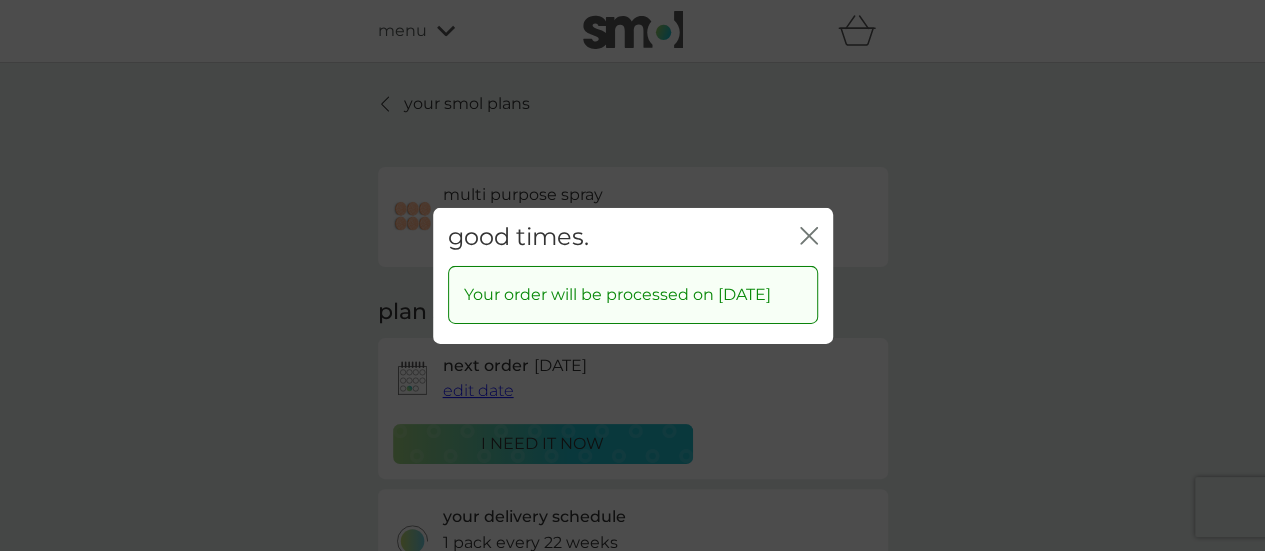 click on "close" 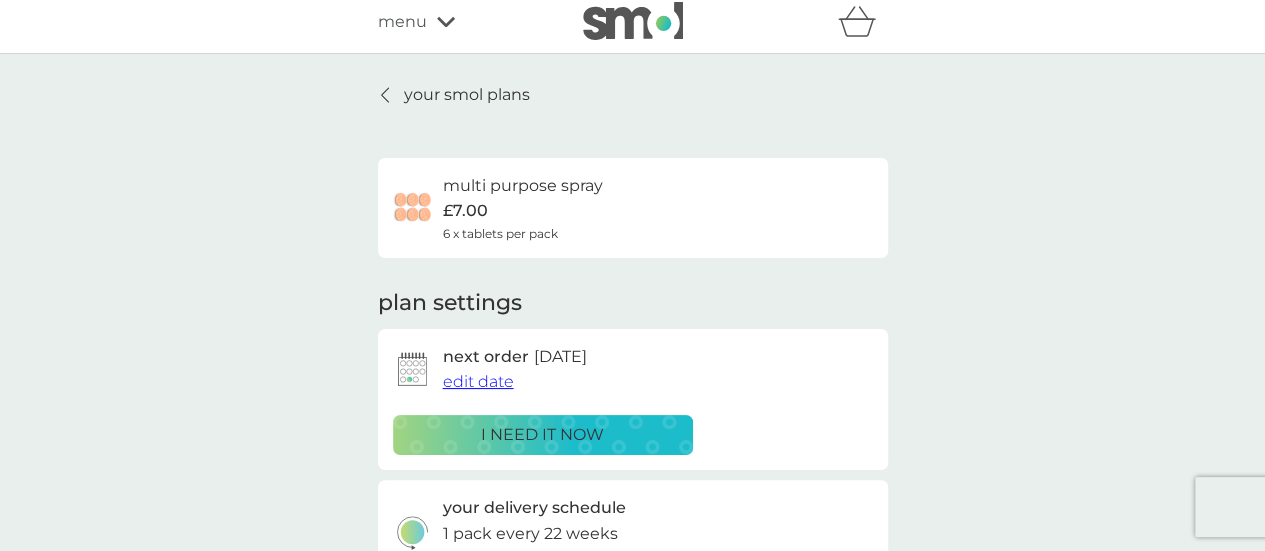 scroll, scrollTop: 0, scrollLeft: 0, axis: both 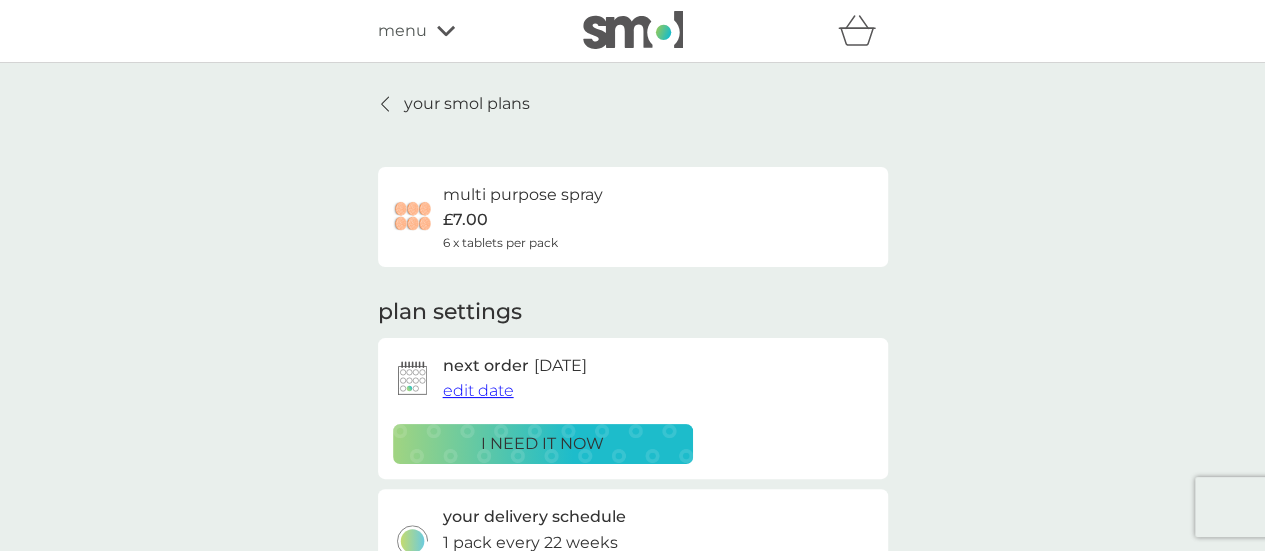 click on "your smol plans" at bounding box center [467, 104] 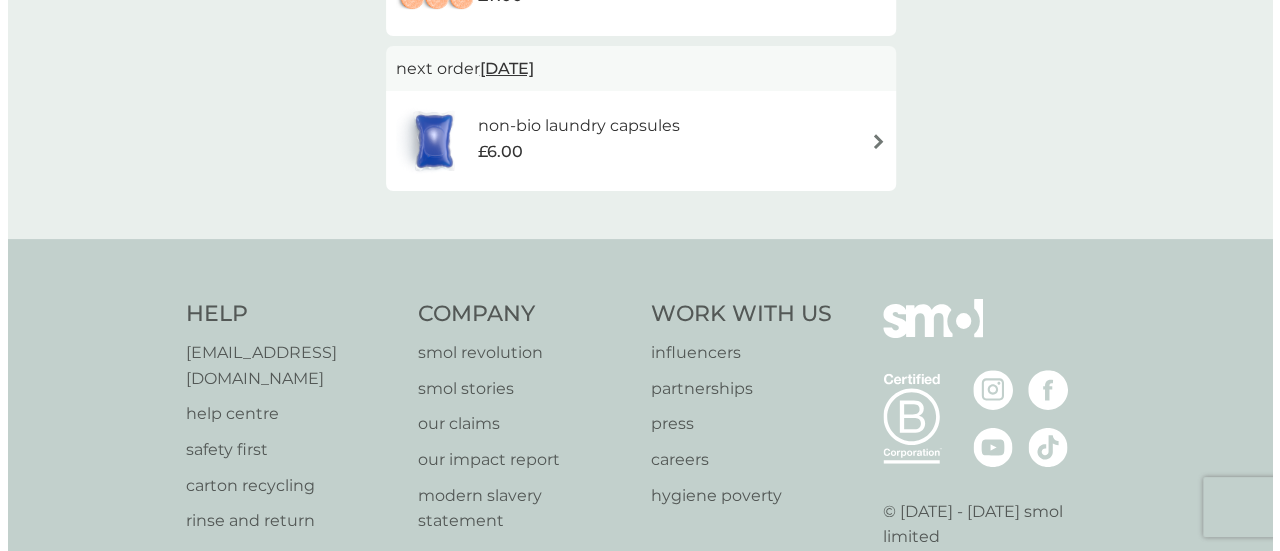 scroll, scrollTop: 0, scrollLeft: 0, axis: both 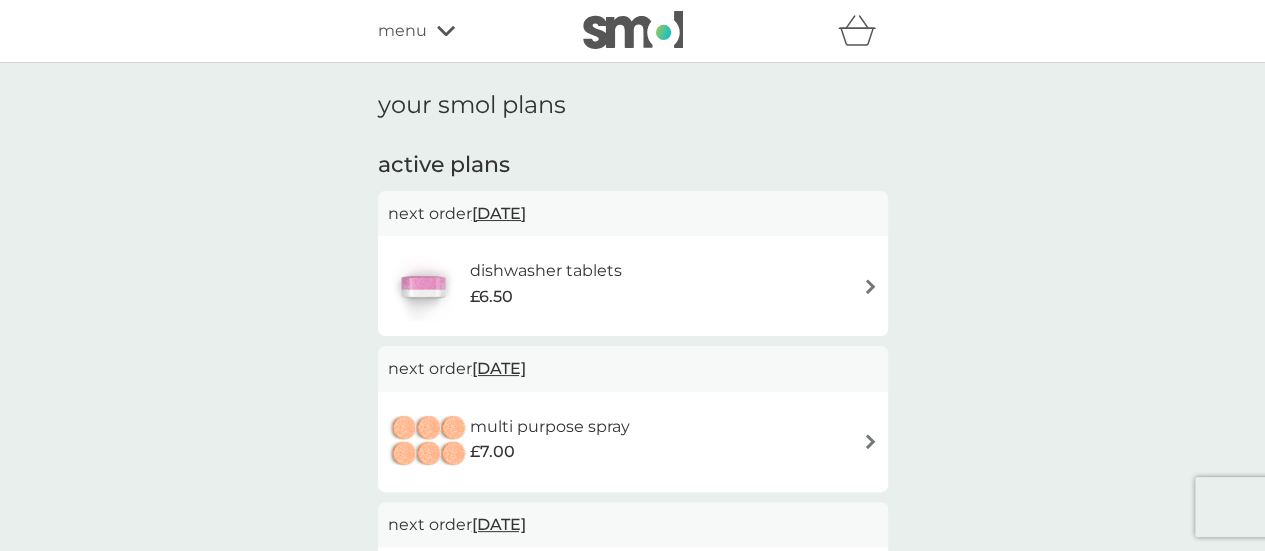 click 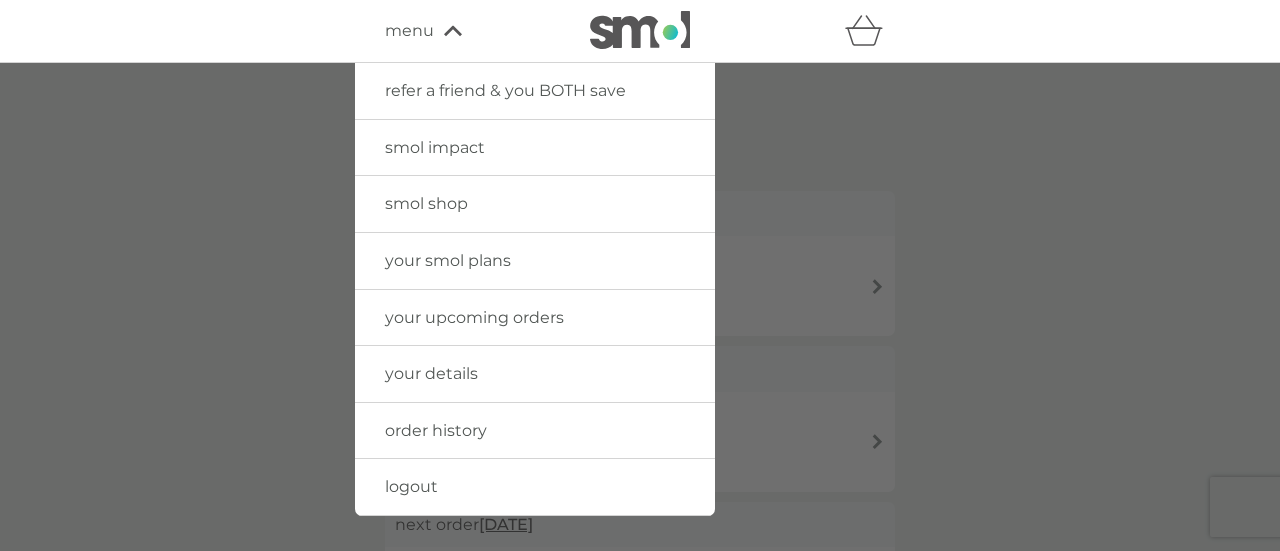 click on "logout" at bounding box center [411, 486] 